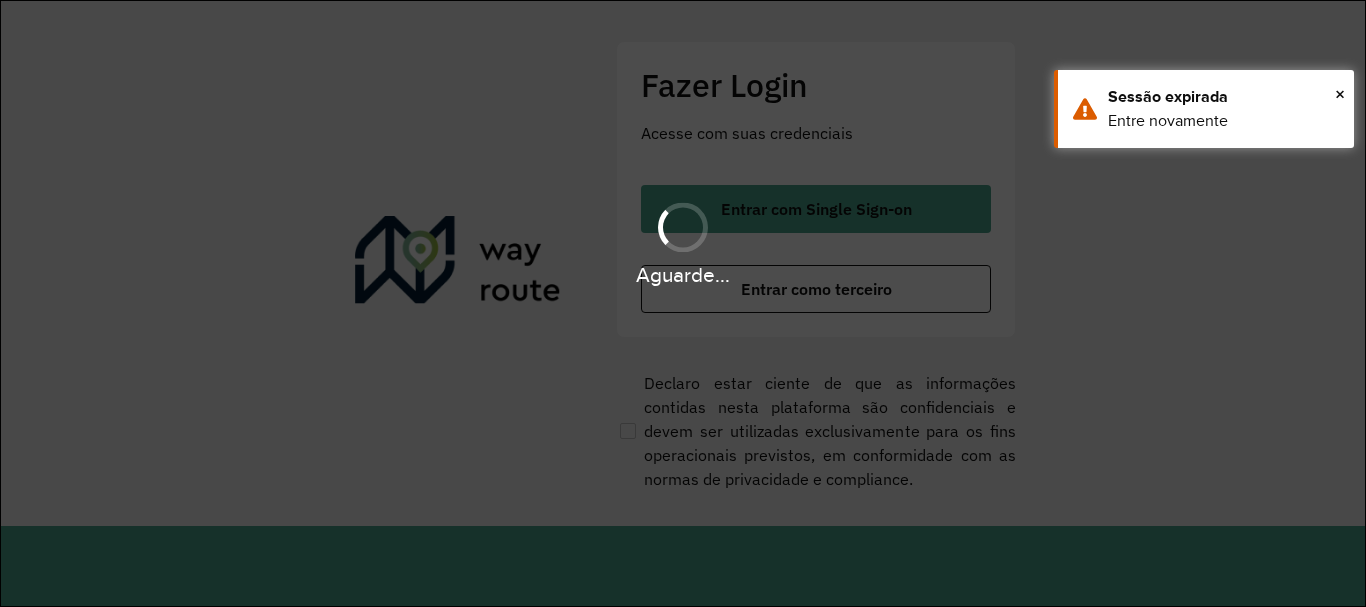 scroll, scrollTop: 0, scrollLeft: 0, axis: both 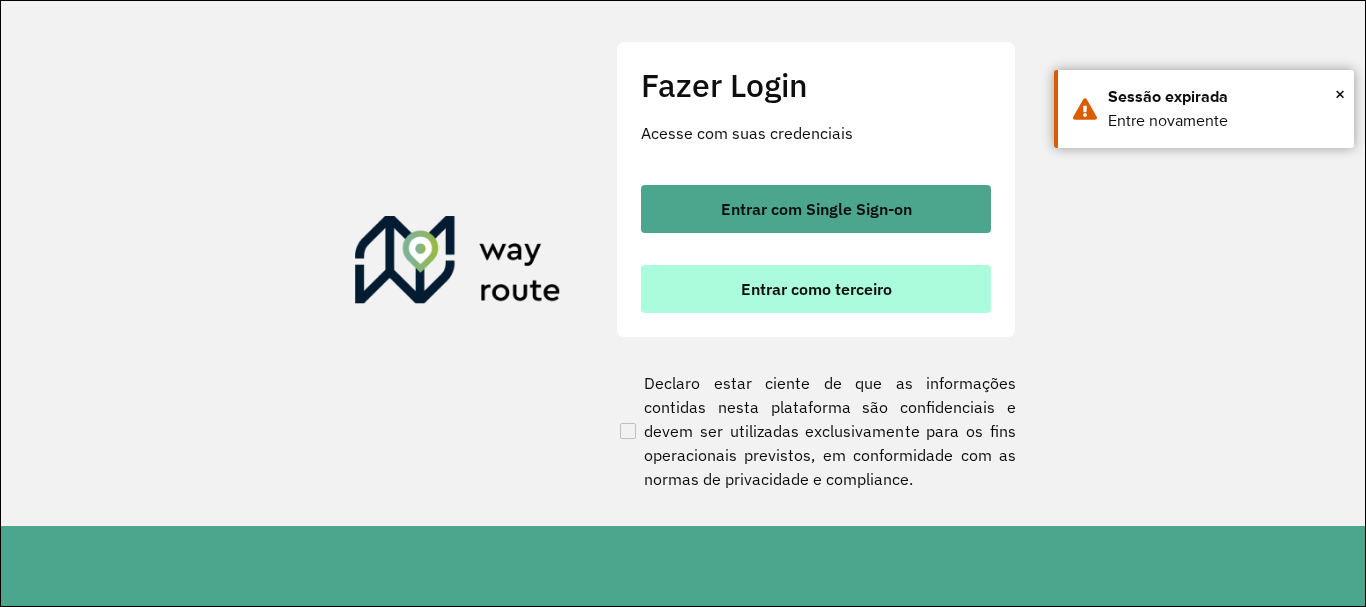click on "Entrar como terceiro" at bounding box center [816, 289] 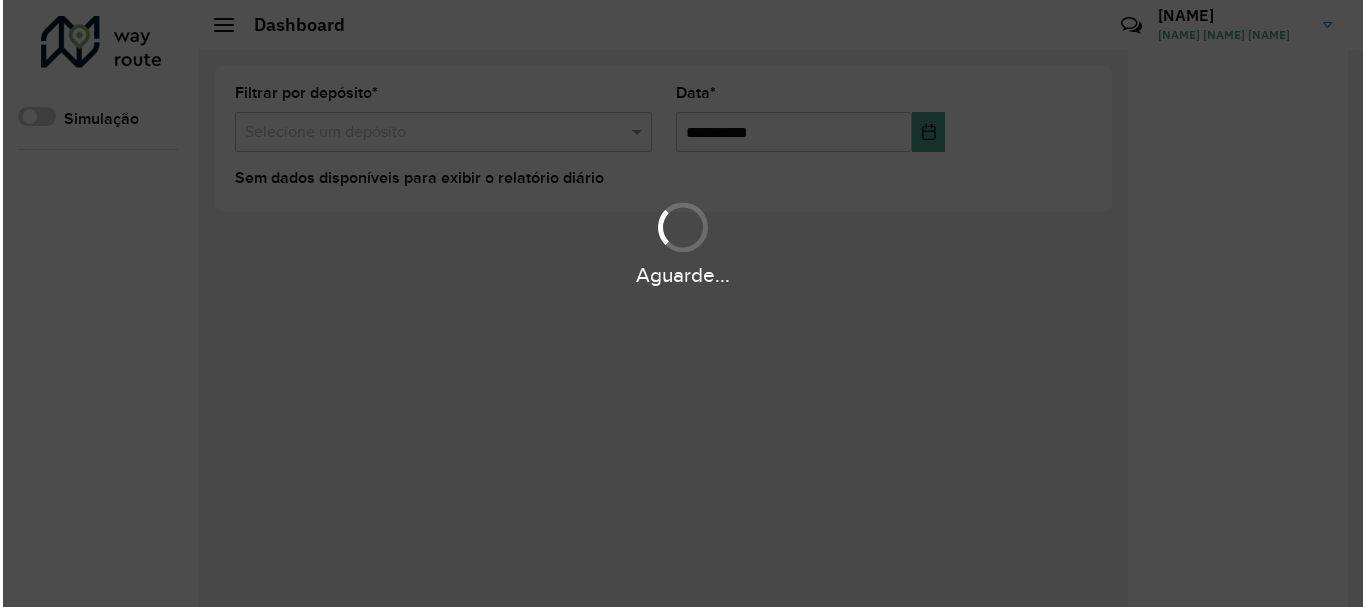 scroll, scrollTop: 0, scrollLeft: 0, axis: both 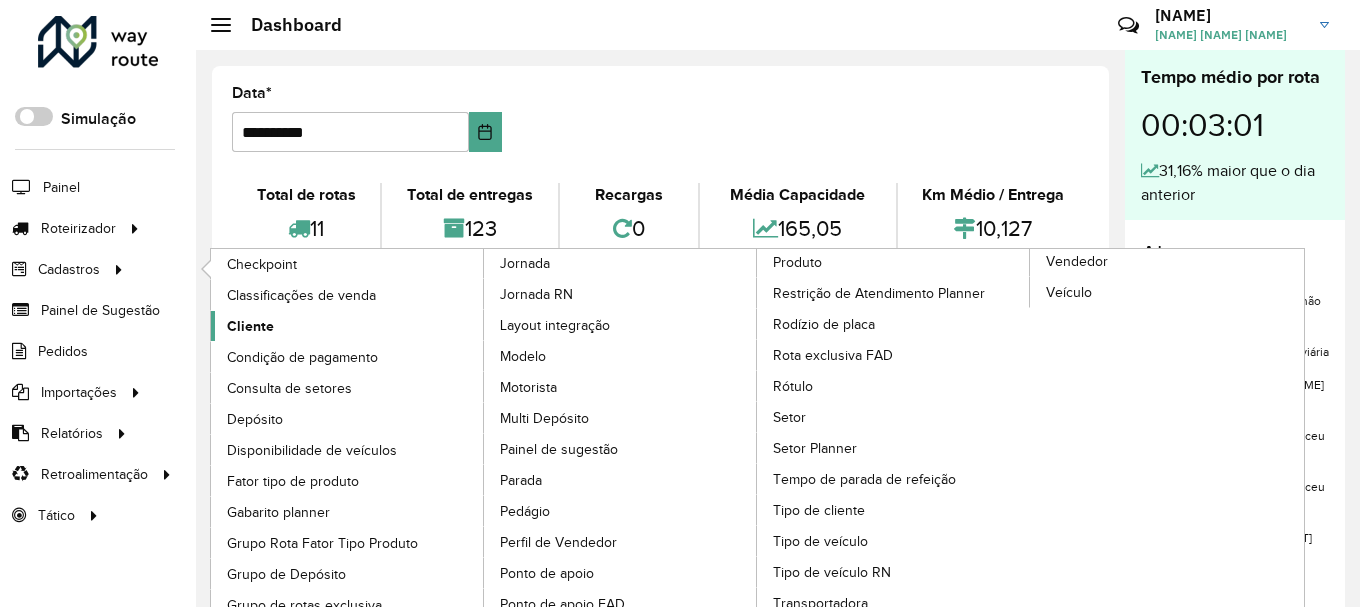 click on "Cliente" 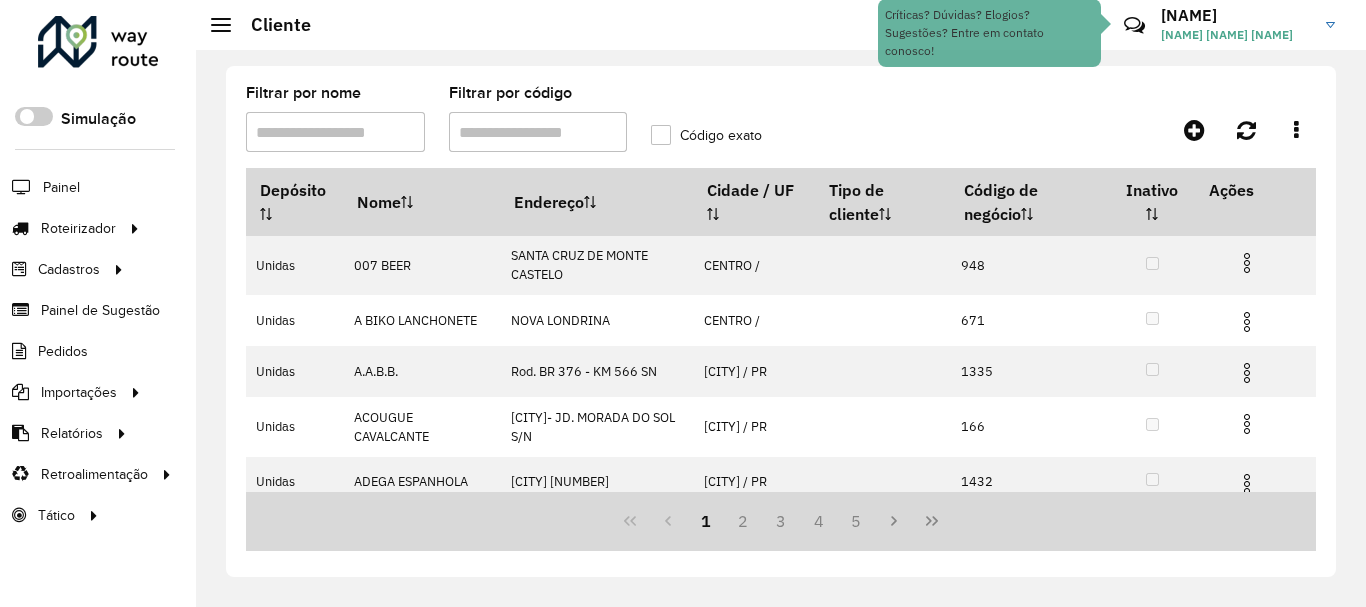 click on "Filtrar por código" at bounding box center [538, 132] 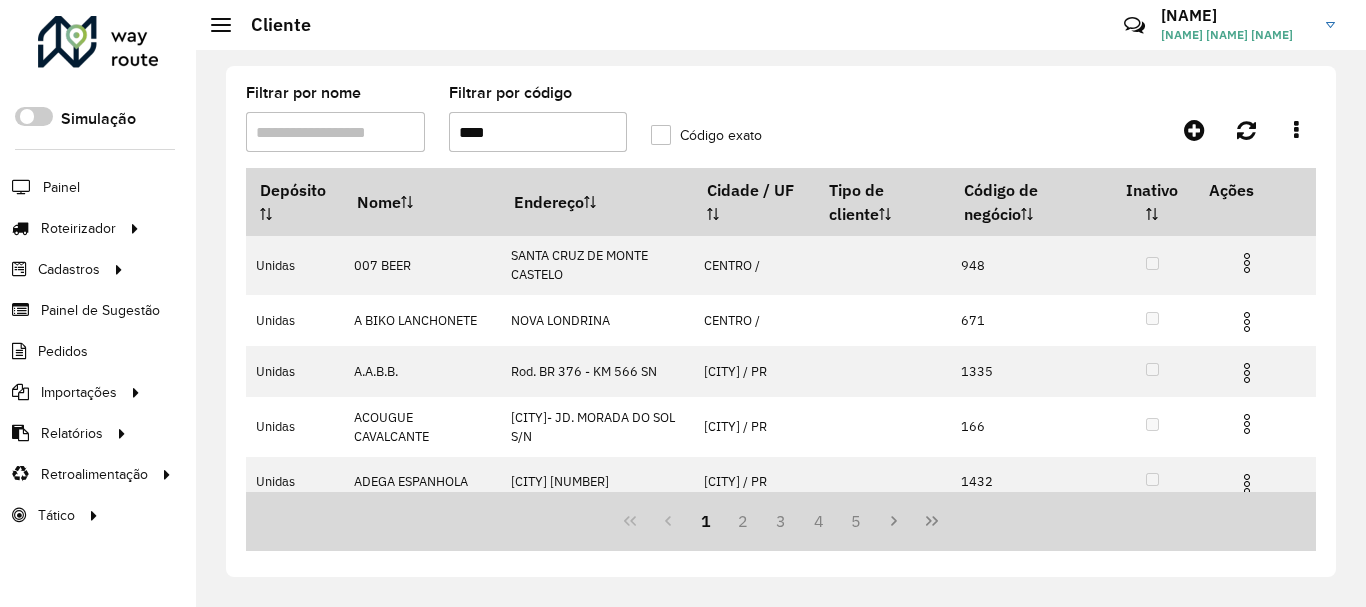 type on "****" 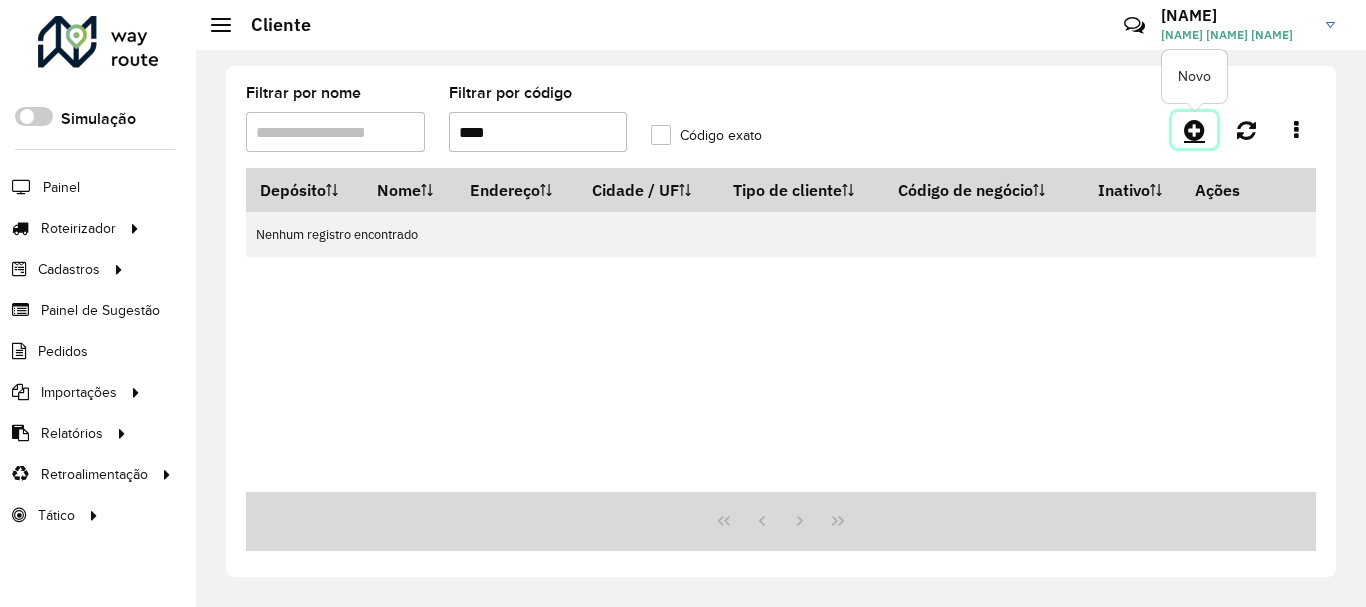 click 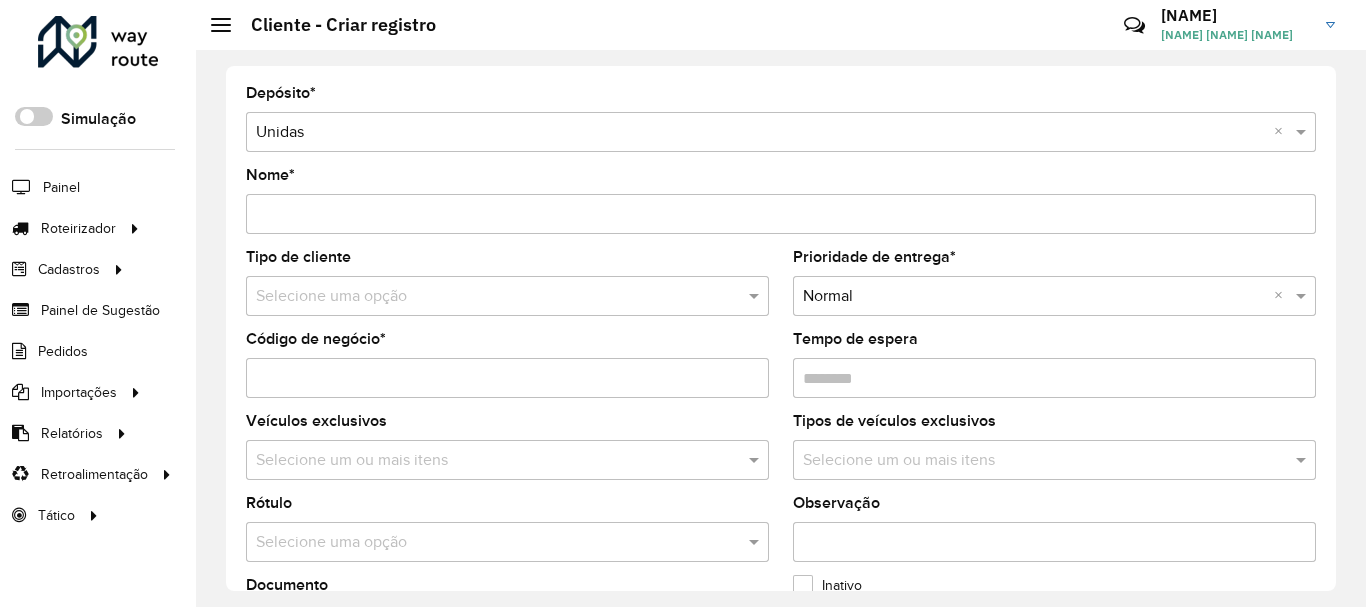 click on "Nome  *" at bounding box center [781, 214] 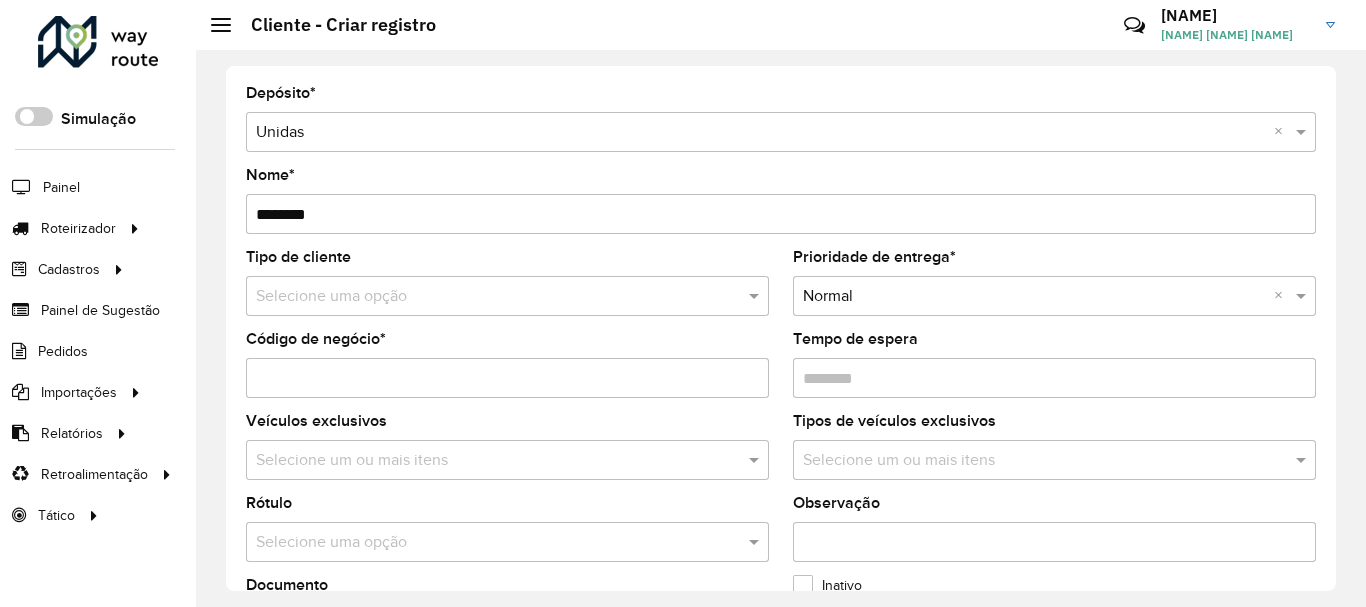 type on "********" 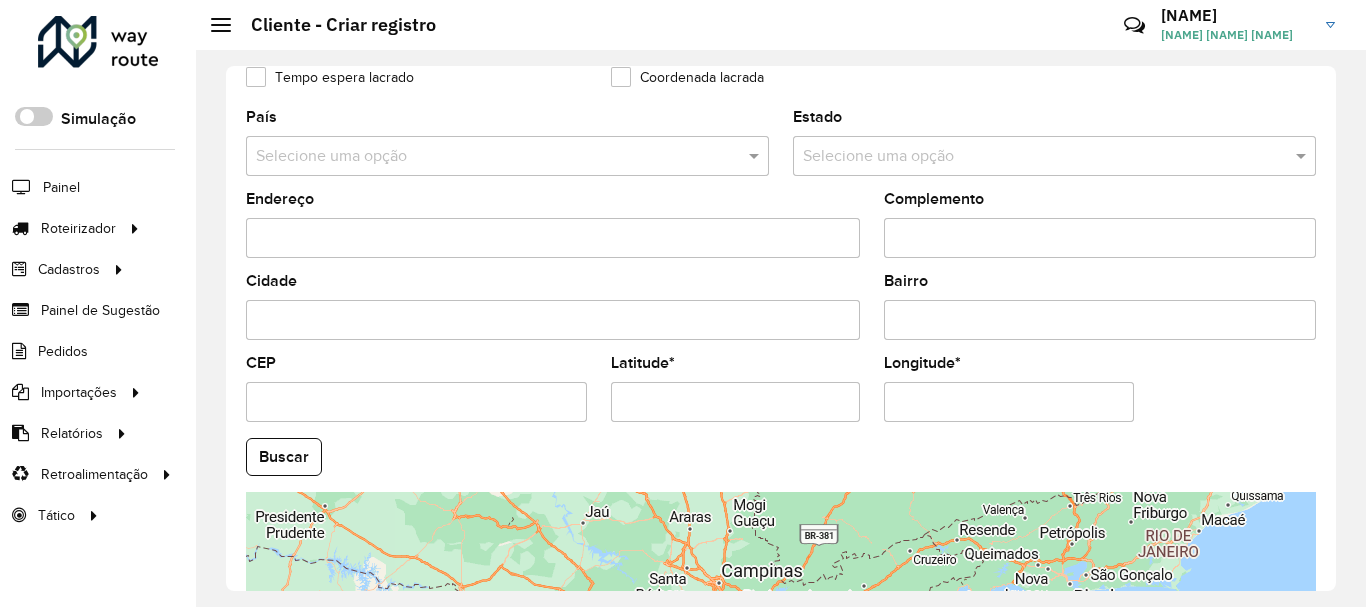 scroll, scrollTop: 600, scrollLeft: 0, axis: vertical 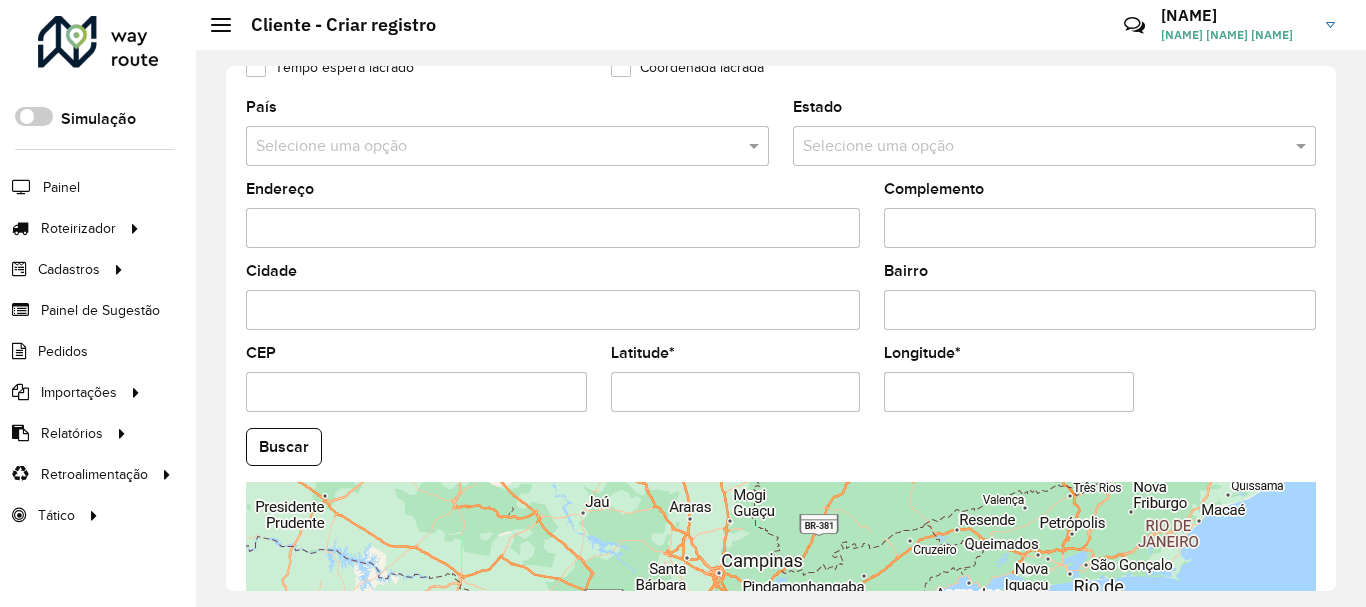 click on "Latitude  *" at bounding box center [736, 392] 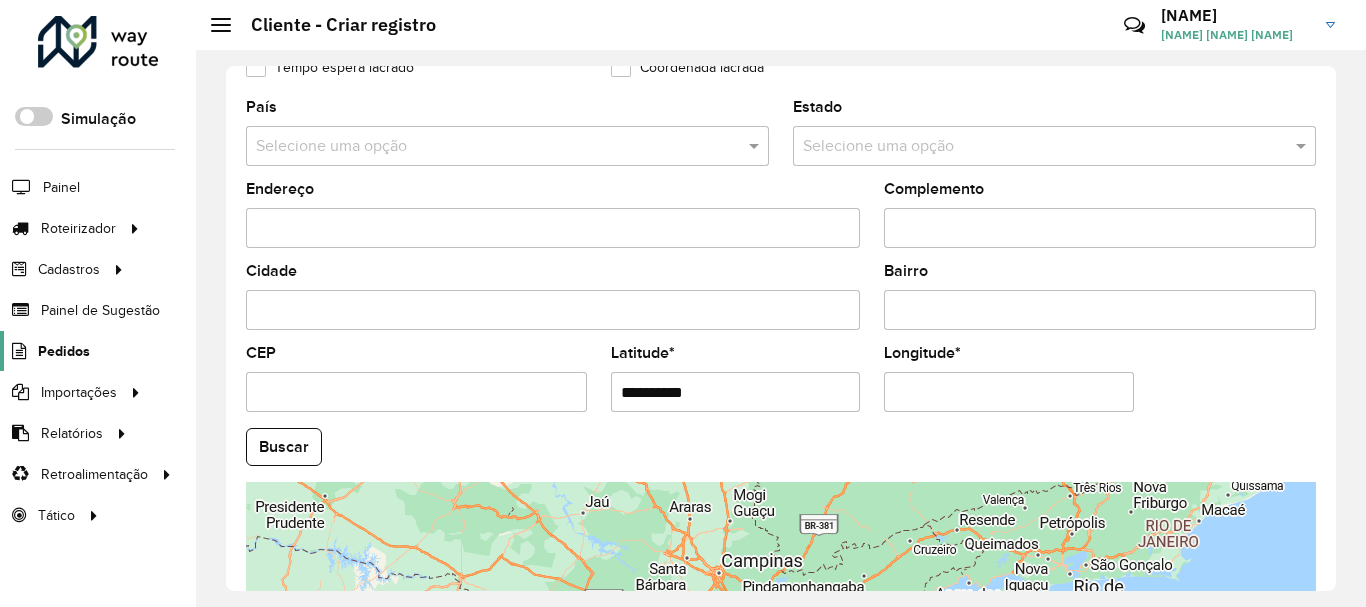 type on "**********" 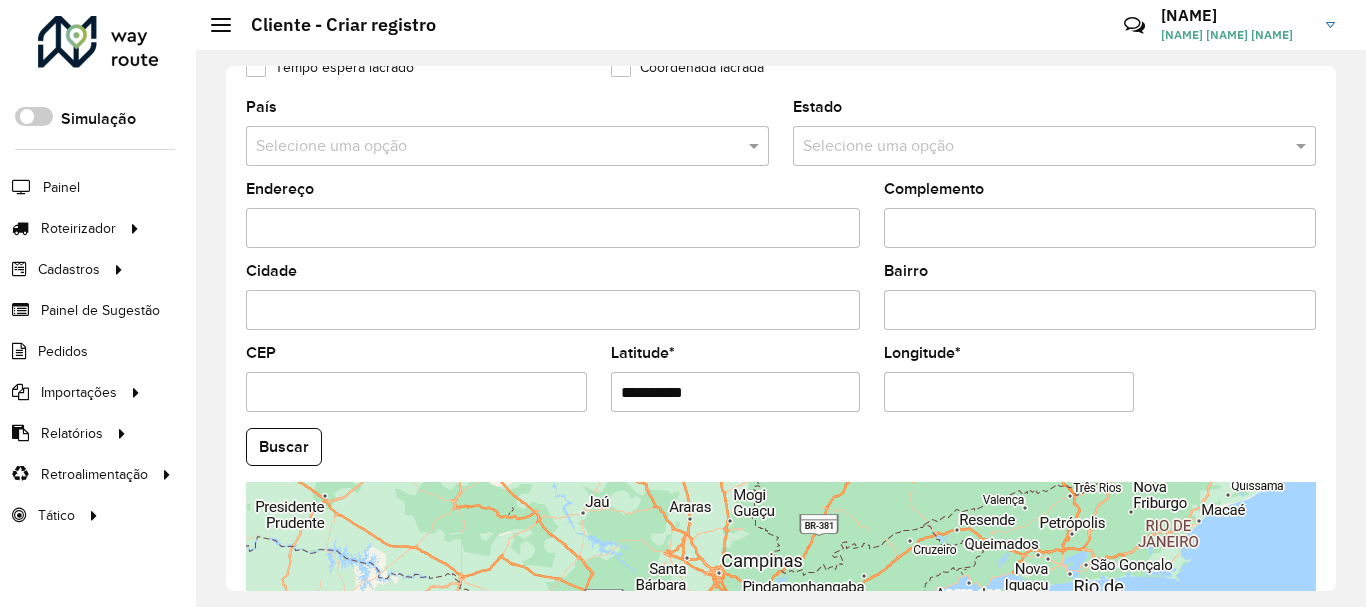 click on "Longitude  *" at bounding box center (1009, 392) 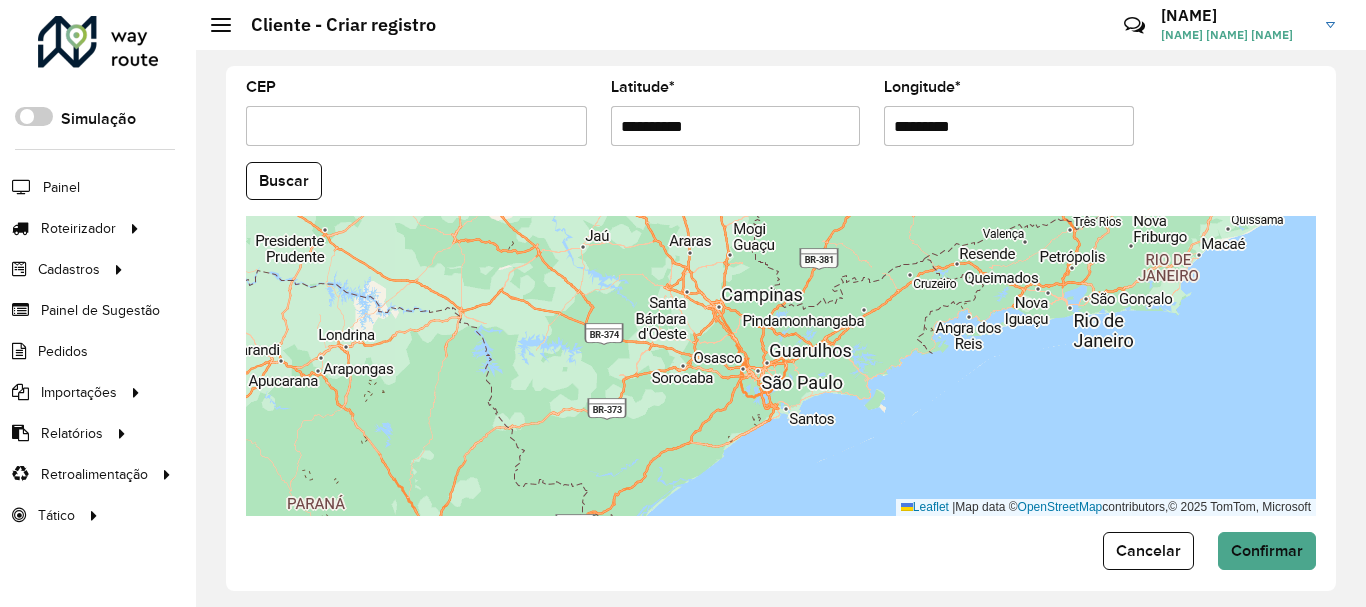 scroll, scrollTop: 881, scrollLeft: 0, axis: vertical 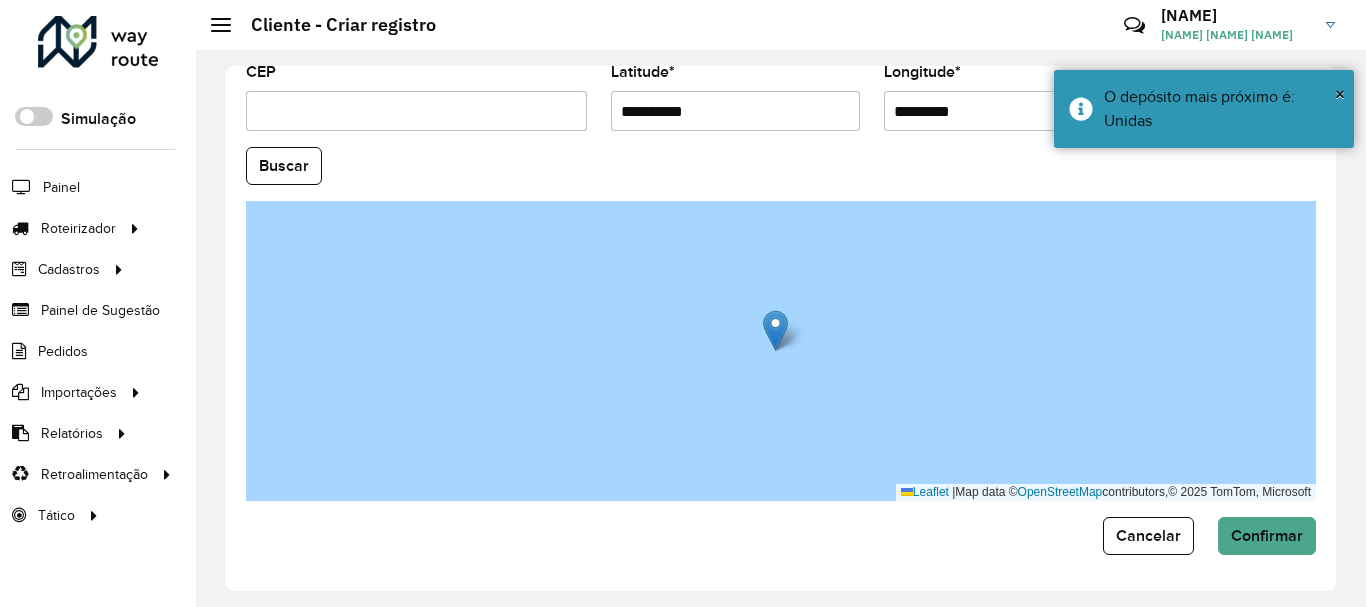 drag, startPoint x: 974, startPoint y: 111, endPoint x: 822, endPoint y: 92, distance: 153.18289 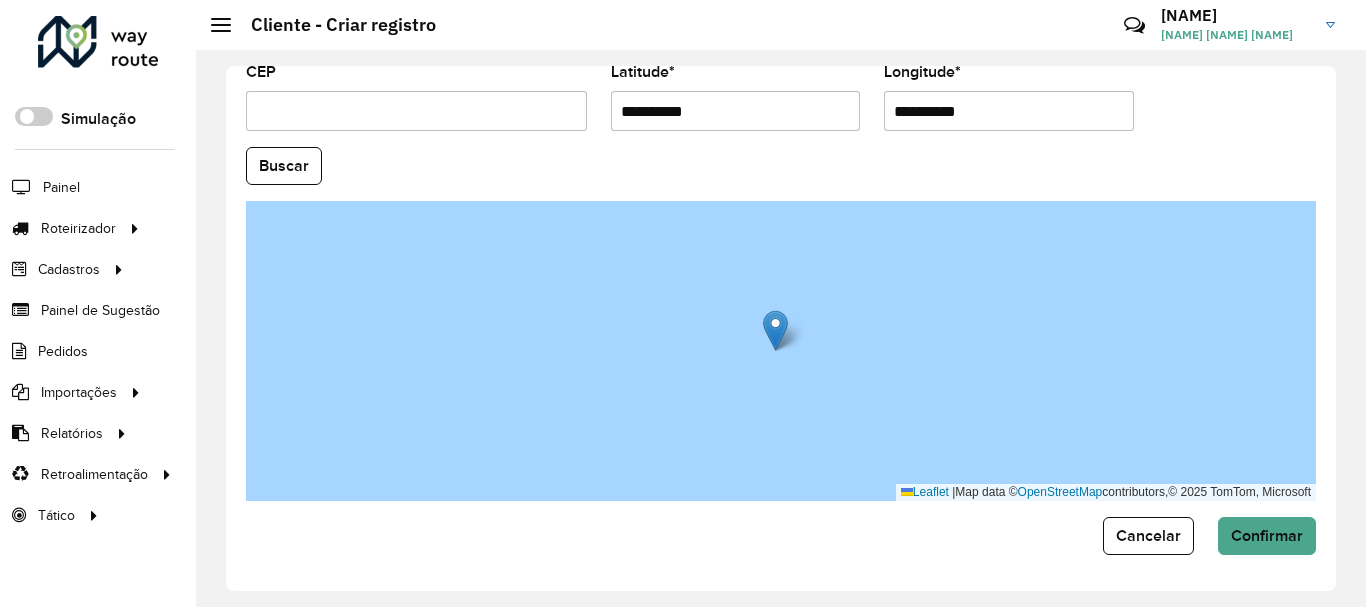 type on "**********" 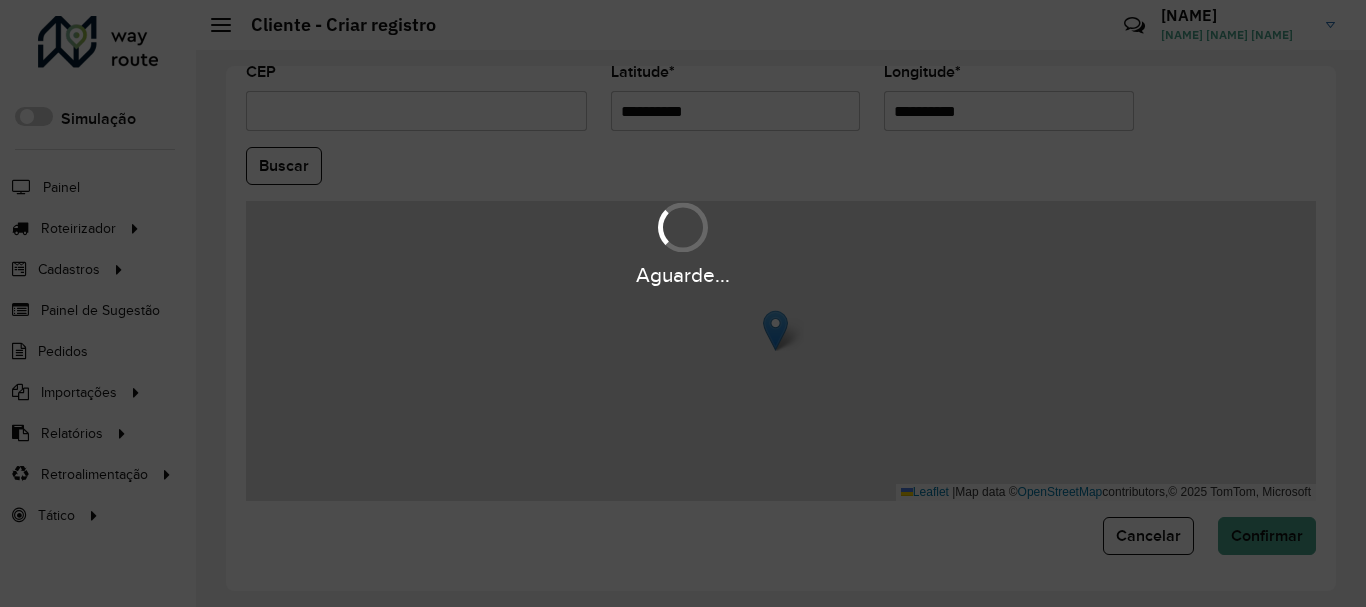 click on "Aguarde...  Pop-up bloqueado!  Seu navegador bloqueou automáticamente a abertura de uma nova janela.   Acesse as configurações e adicione o endereço do sistema a lista de permissão.   Fechar  Roteirizador AmbevTech Simulação Painel Roteirizador Entregas Vendas Cadastros Checkpoint Classificações de venda Cliente Condição de pagamento Consulta de setores Depósito Disponibilidade de veículos Fator tipo de produto Gabarito planner Grupo Rota Fator Tipo Produto Grupo de Depósito Grupo de rotas exclusiva Grupo de setores Jornada Jornada RN Layout integração Modelo Motorista Multi Depósito Painel de sugestão Parada Pedágio Perfil de Vendedor Ponto de apoio Ponto de apoio FAD Prioridade pedido Produto Restrição de Atendimento Planner Rodízio de placa Rota exclusiva FAD Rótulo Setor Setor Planner Tempo de parada de refeição Tipo de cliente Tipo de veículo Tipo de veículo RN Transportadora Usuário Vendedor Veículo Painel de Sugestão Pedidos Importações Classificação e volume de venda" at bounding box center [683, 303] 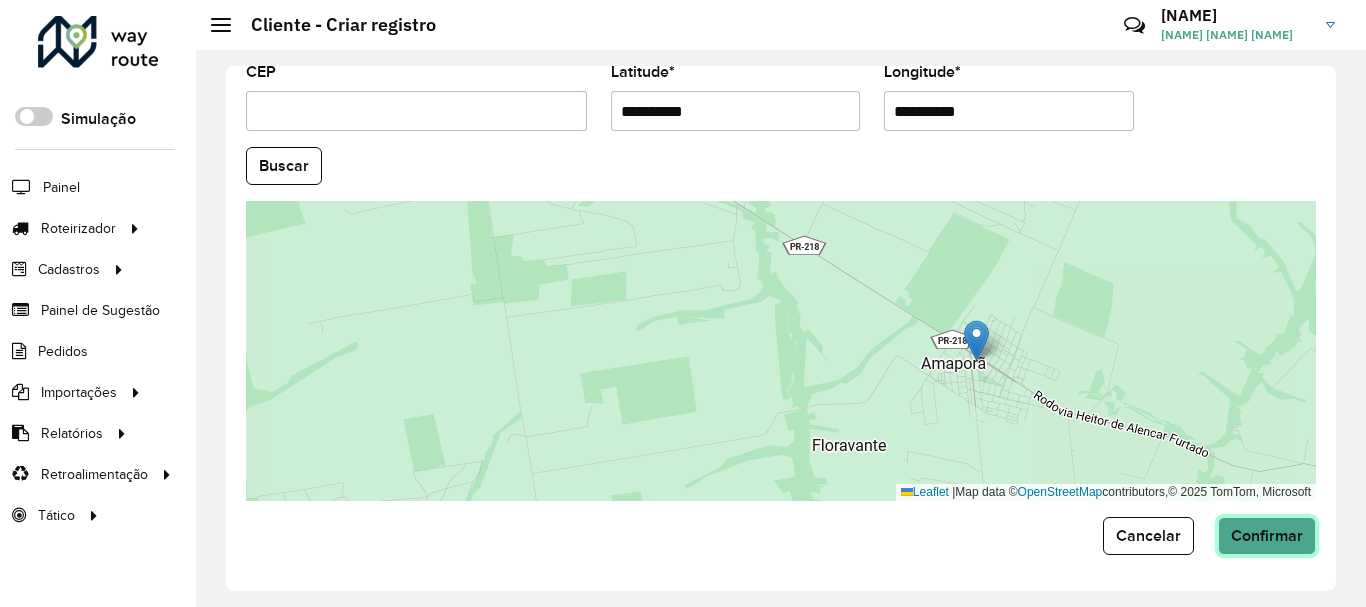click on "Confirmar" 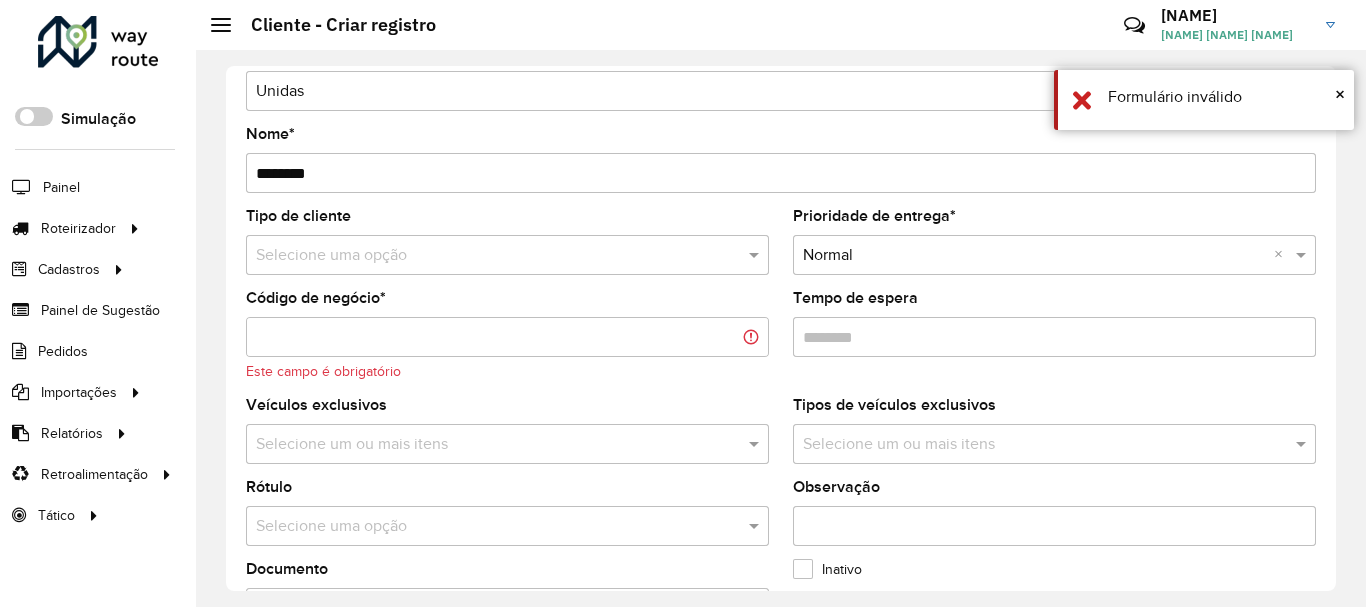 scroll, scrollTop: 6, scrollLeft: 0, axis: vertical 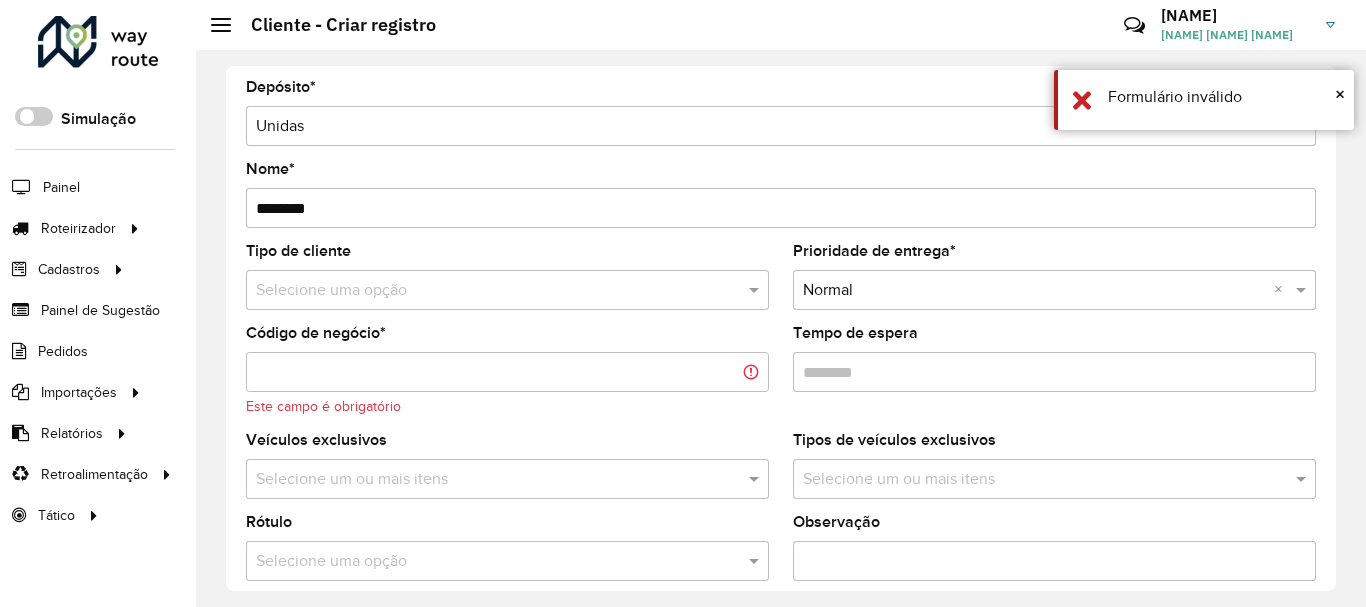 click on "Código de negócio  *" at bounding box center [507, 372] 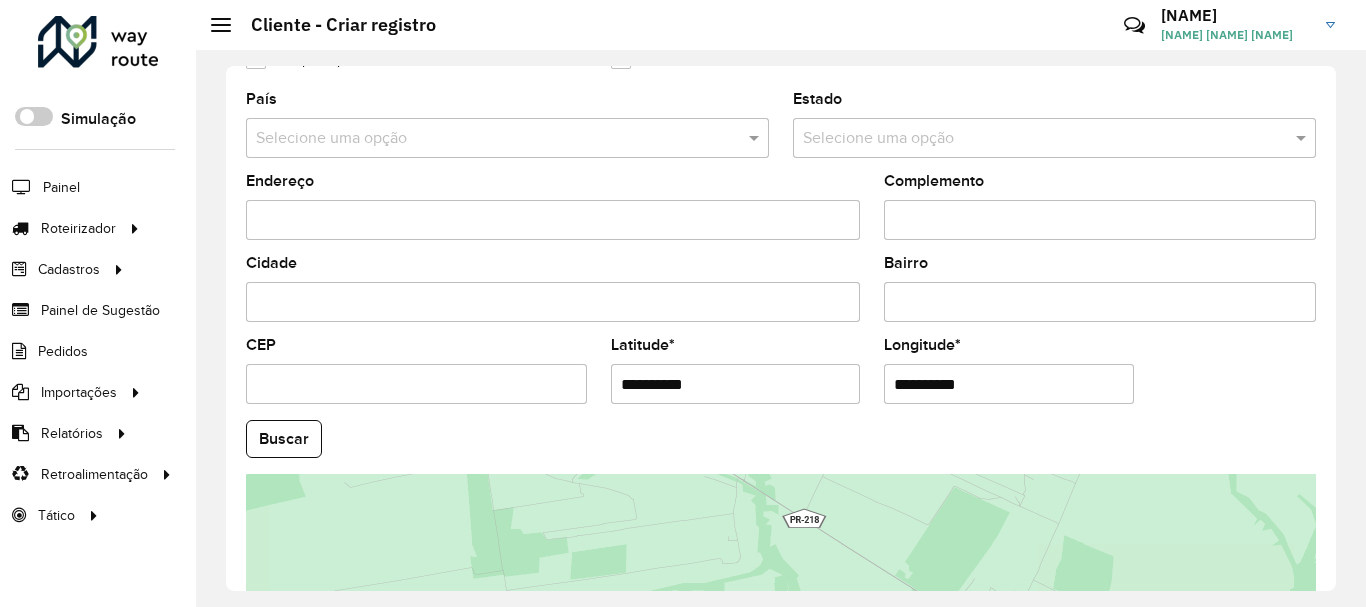 scroll, scrollTop: 881, scrollLeft: 0, axis: vertical 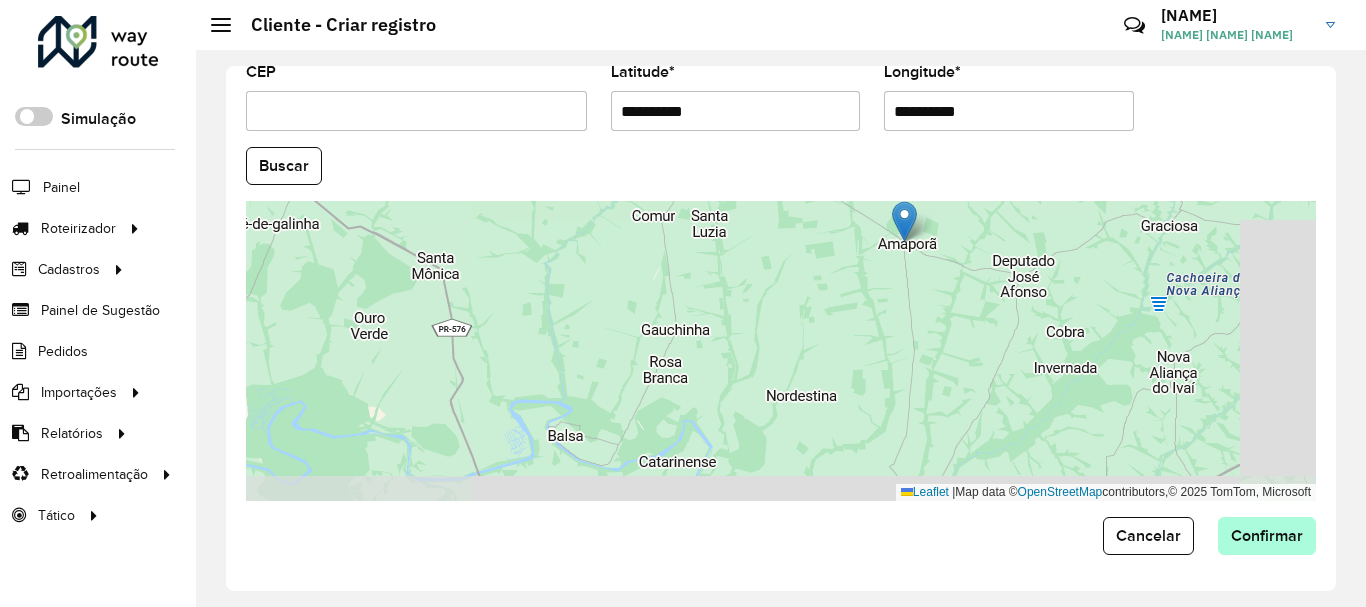 type on "****" 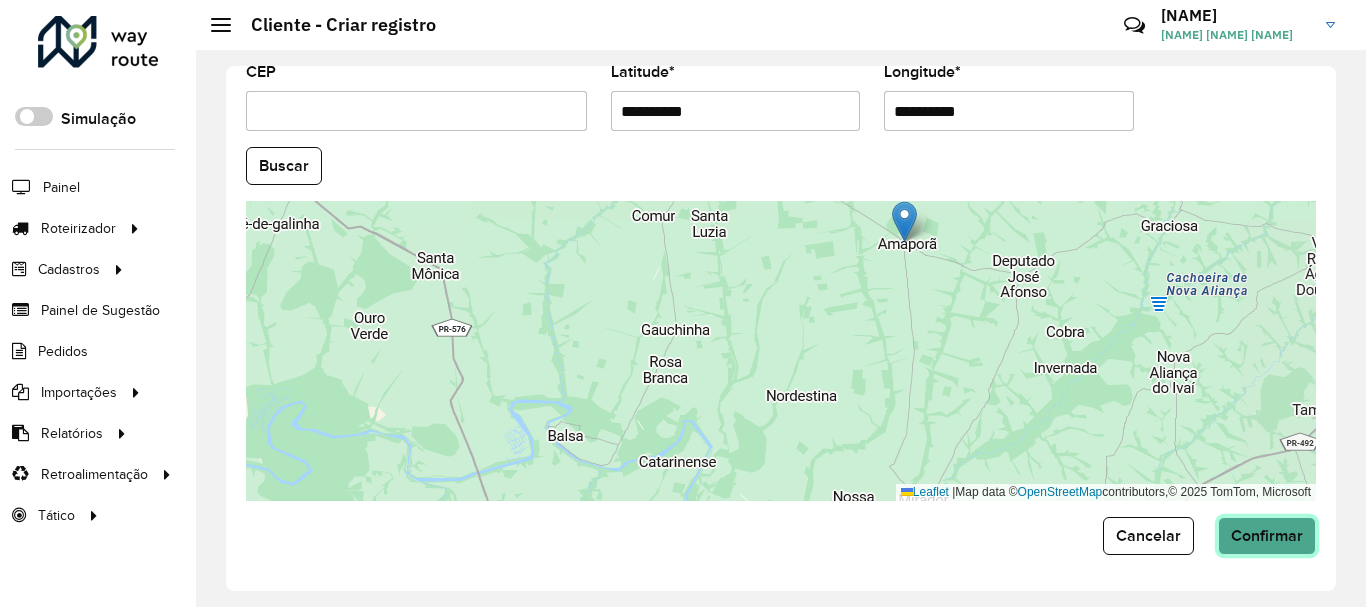 click on "Confirmar" 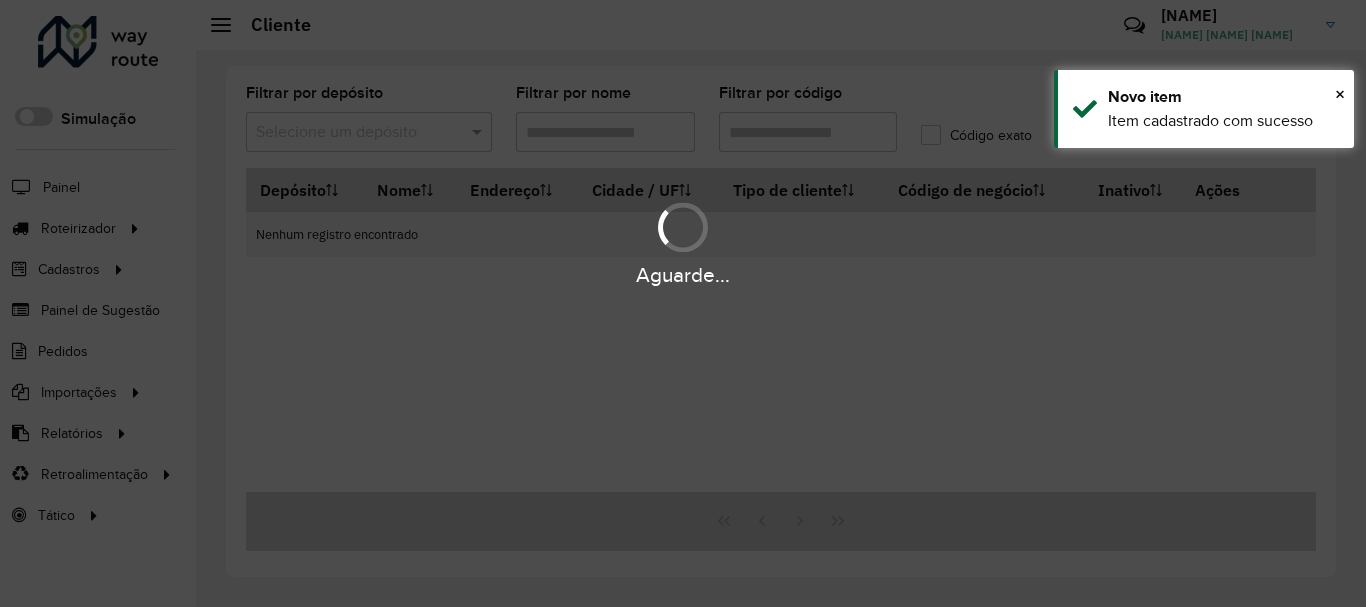 type on "****" 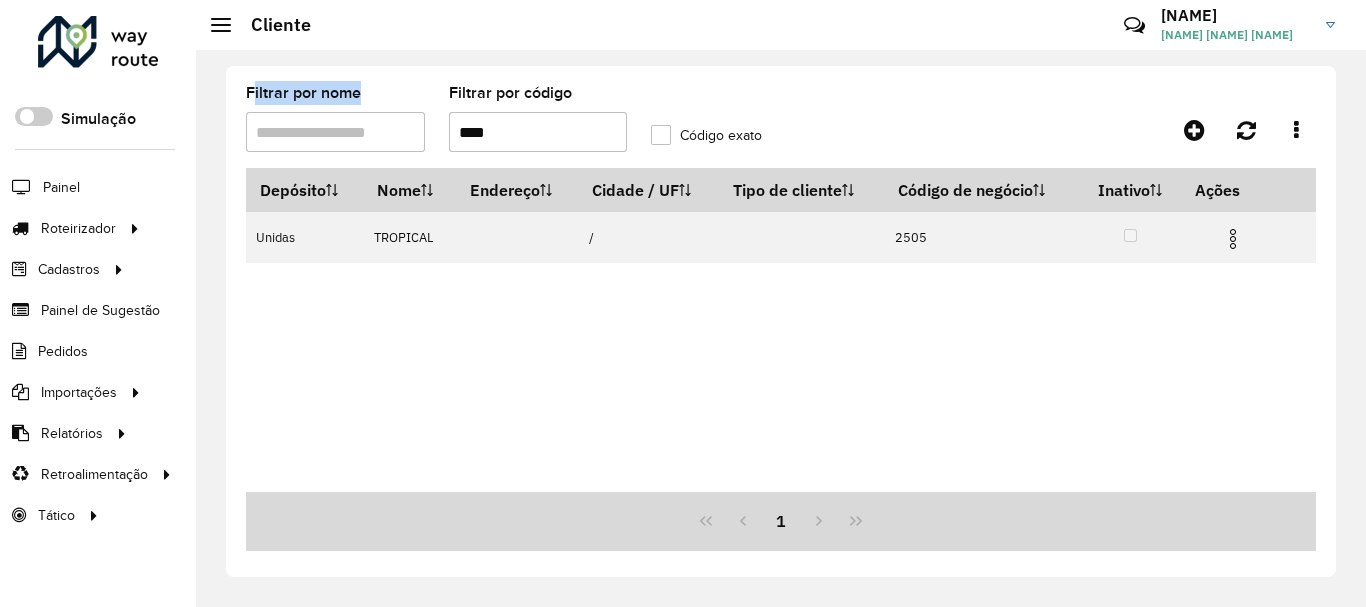 drag, startPoint x: 242, startPoint y: 87, endPoint x: 410, endPoint y: 136, distance: 175 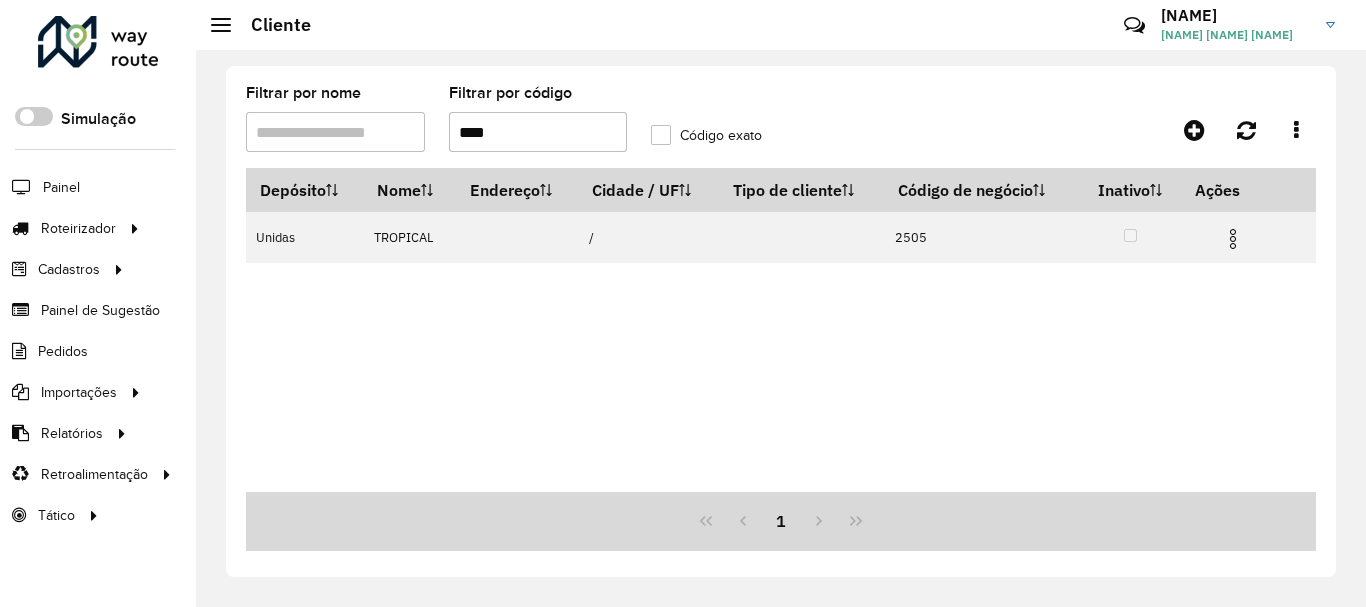 click on "Depósito   Nome   Endereço   [CITY] / [STATE]   Tipo de cliente   Código de negócio   Inativo   Ações   Unidas   TROPICAL    /       2505" at bounding box center (781, 330) 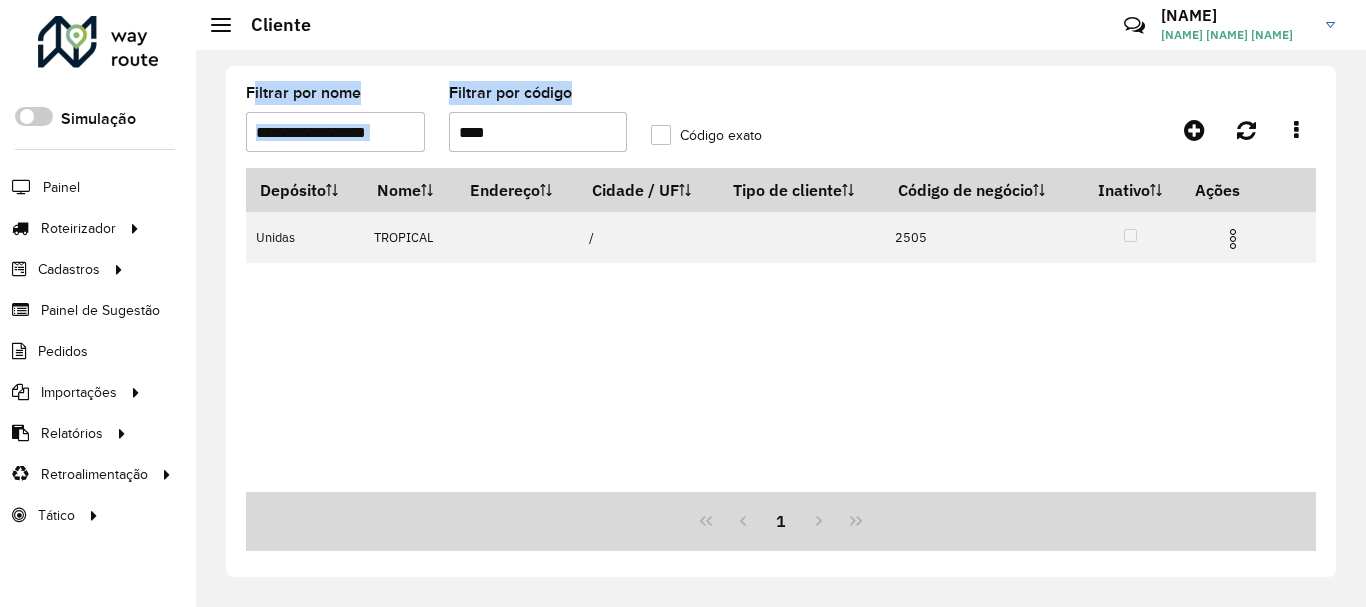 drag, startPoint x: 248, startPoint y: 92, endPoint x: 537, endPoint y: 135, distance: 292.18146 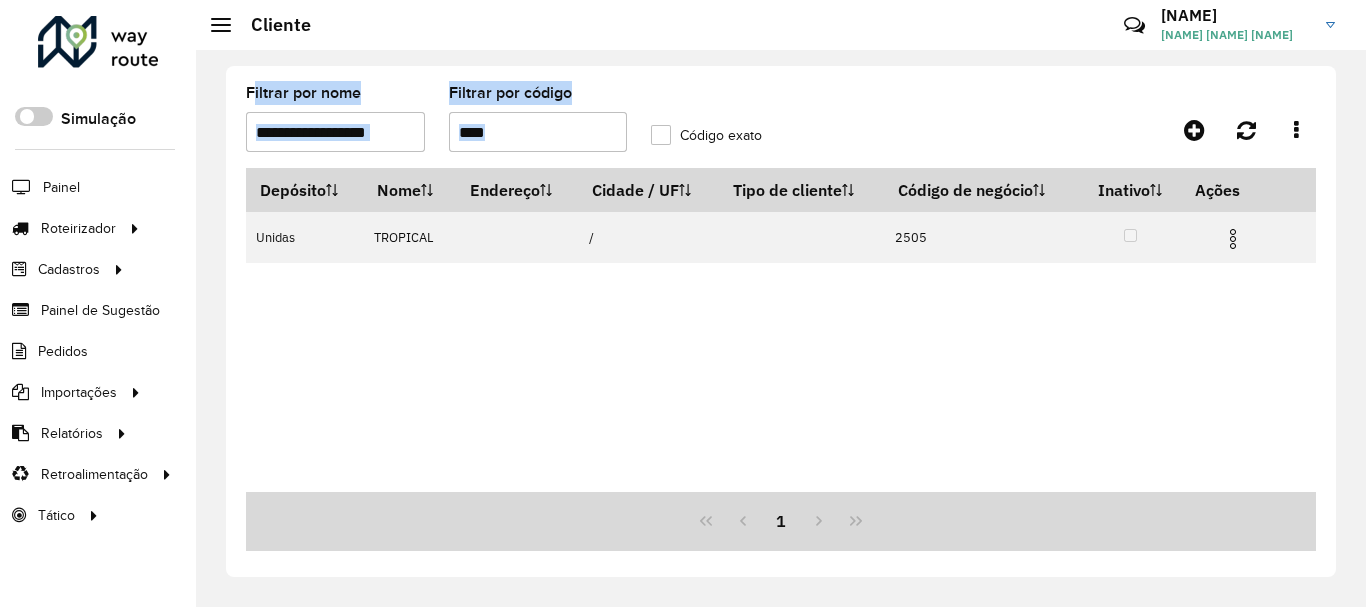 drag, startPoint x: 242, startPoint y: 94, endPoint x: 674, endPoint y: 122, distance: 432.90646 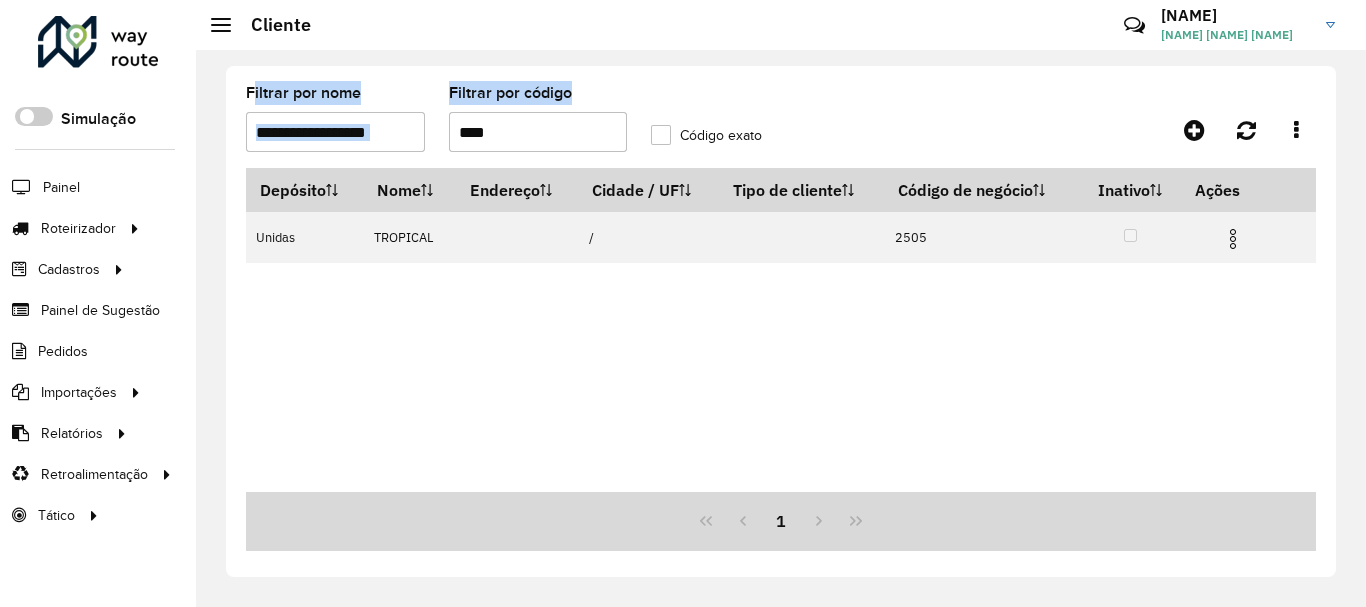 drag, startPoint x: 241, startPoint y: 89, endPoint x: 489, endPoint y: 137, distance: 252.60245 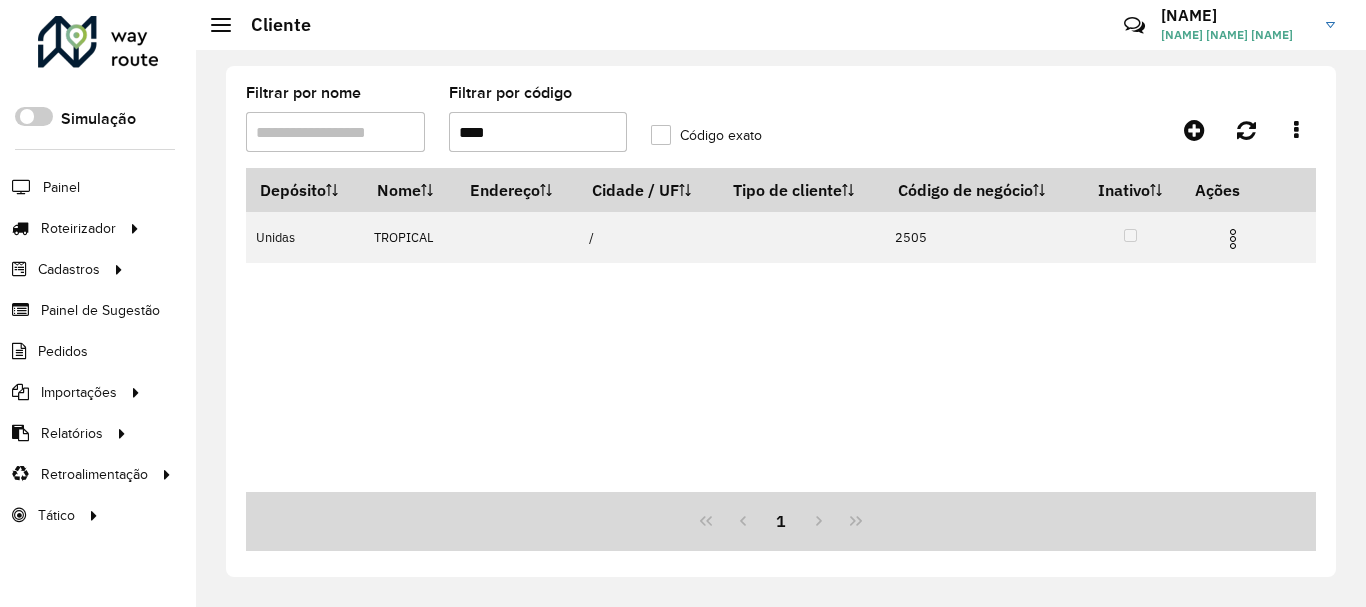 click on "Filtrar por nome" at bounding box center [335, 132] 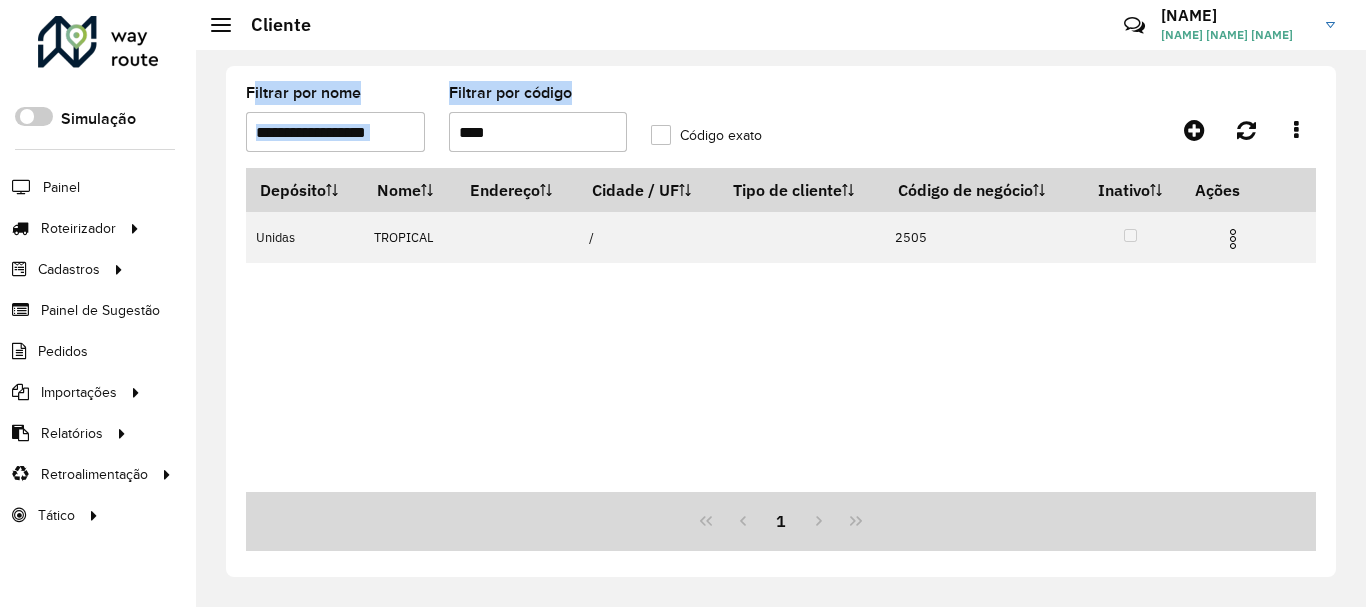 drag, startPoint x: 240, startPoint y: 89, endPoint x: 460, endPoint y: 144, distance: 226.77081 